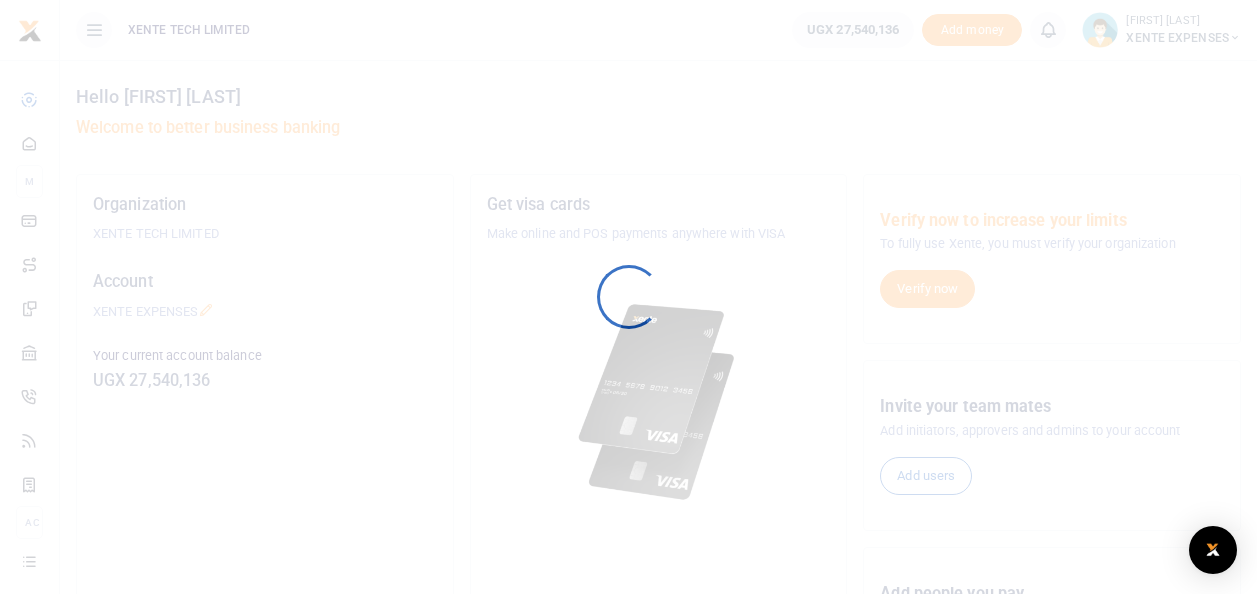 scroll, scrollTop: 0, scrollLeft: 0, axis: both 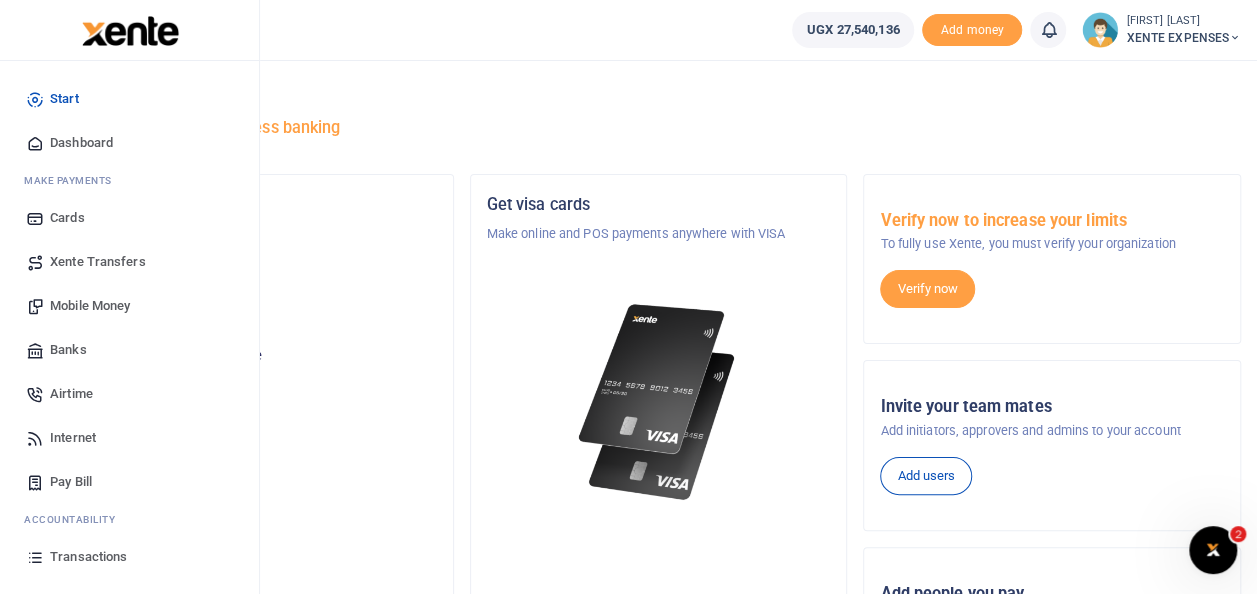 click on "Transactions" at bounding box center [88, 557] 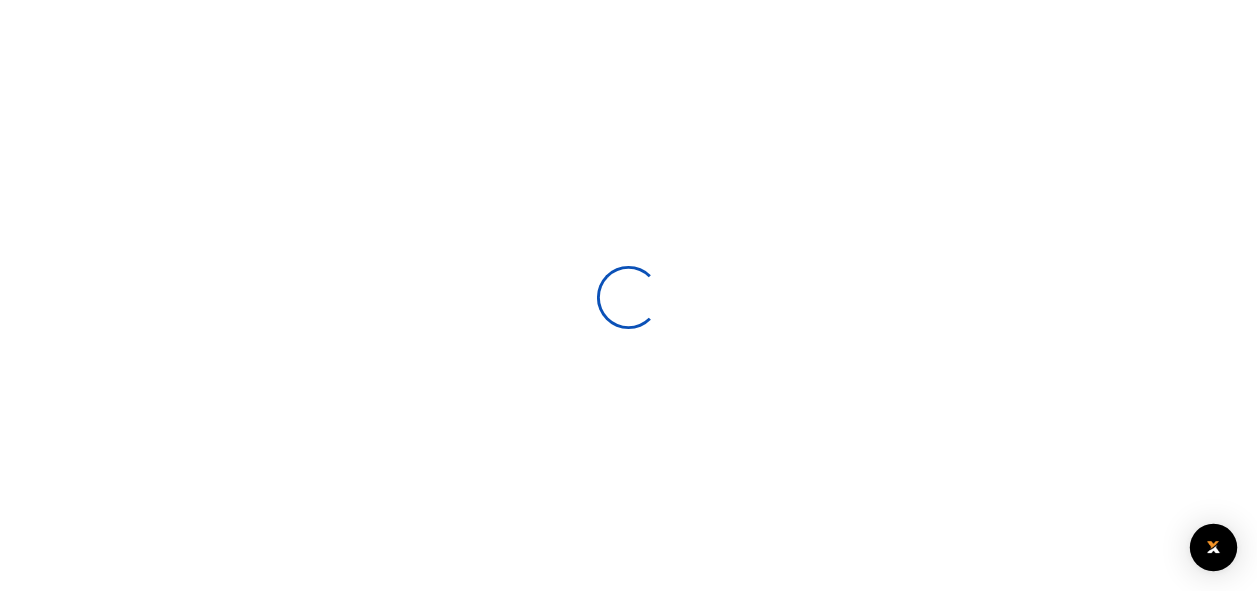 scroll, scrollTop: 0, scrollLeft: 0, axis: both 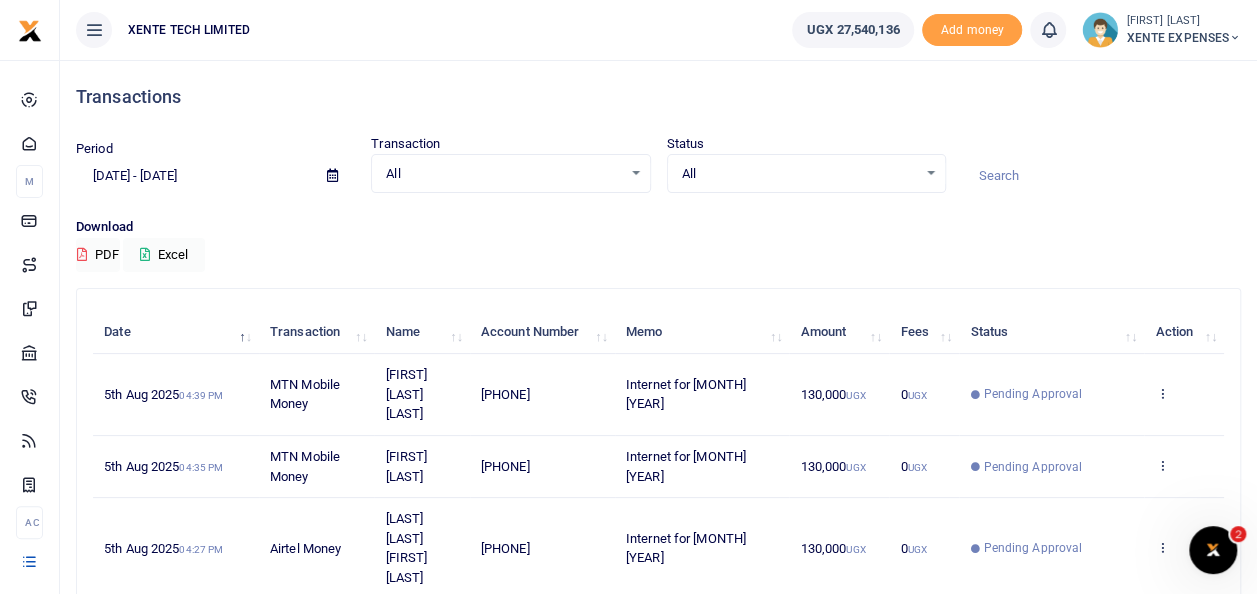 click at bounding box center (1101, 176) 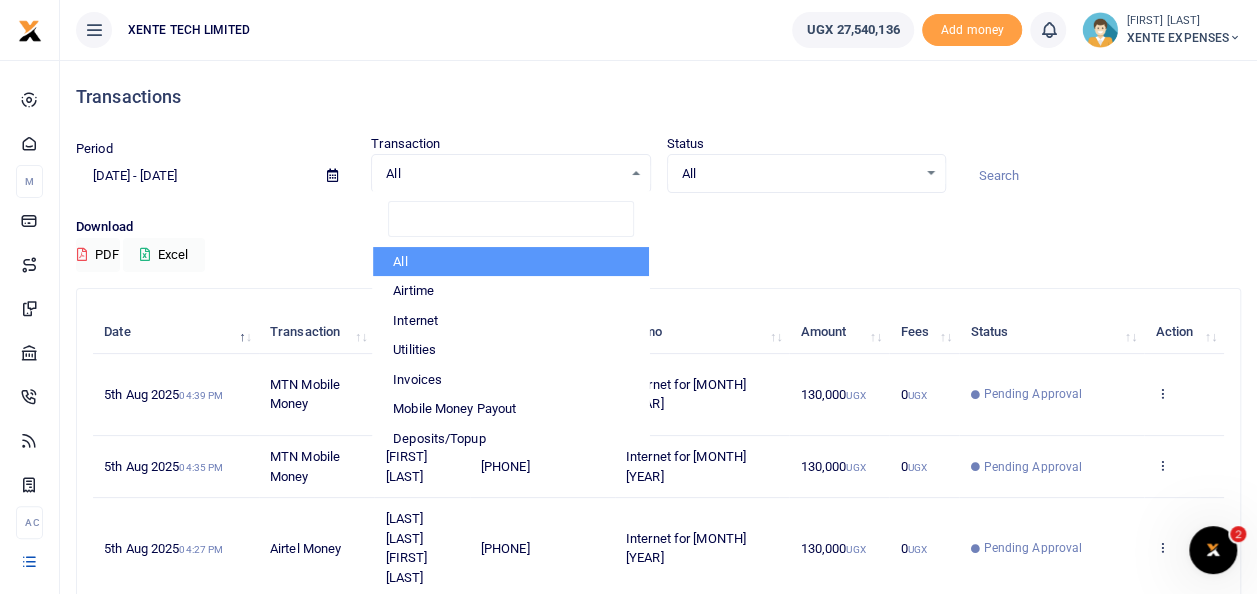 click on "All Select an option..." at bounding box center (510, 174) 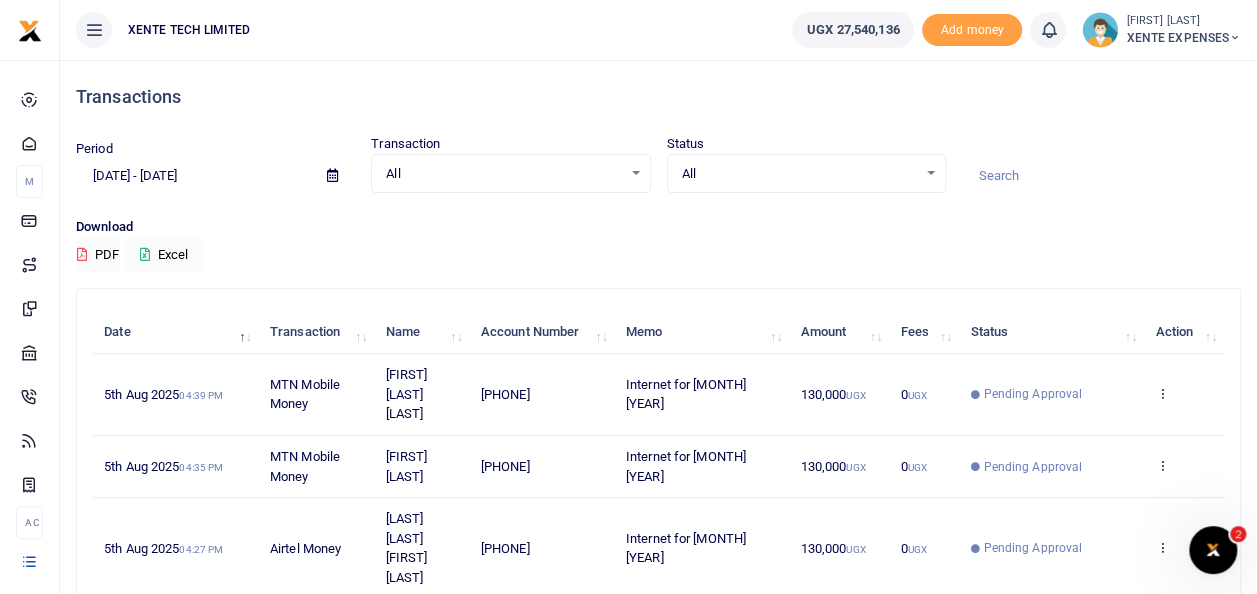 click at bounding box center [332, 175] 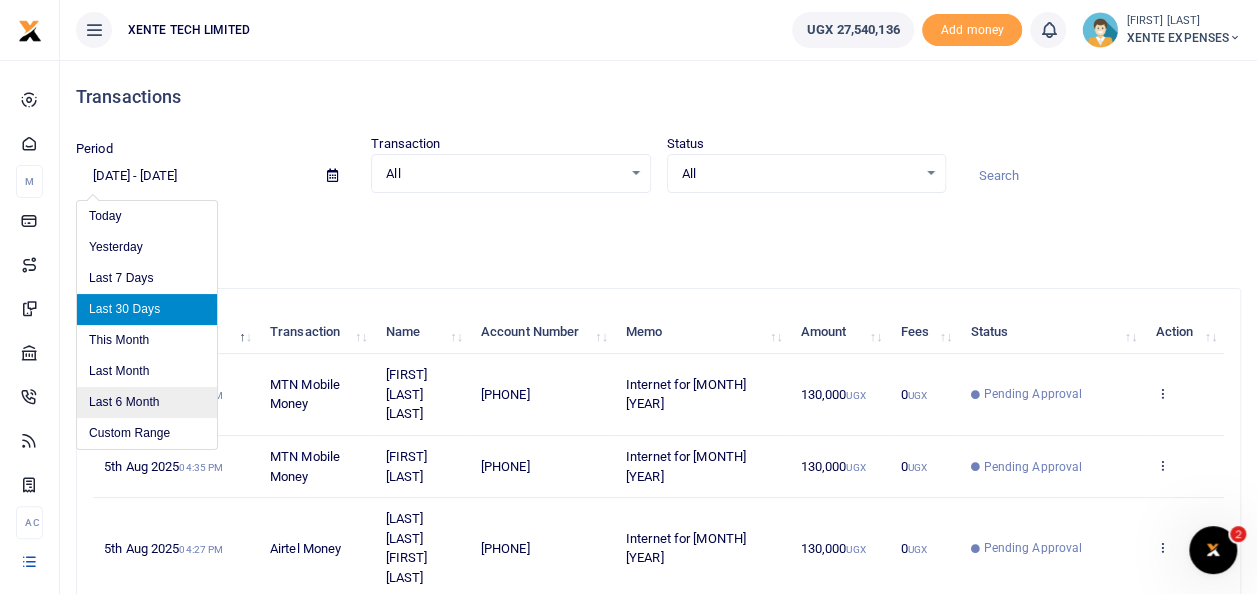 click on "Last 6 Month" at bounding box center [147, 402] 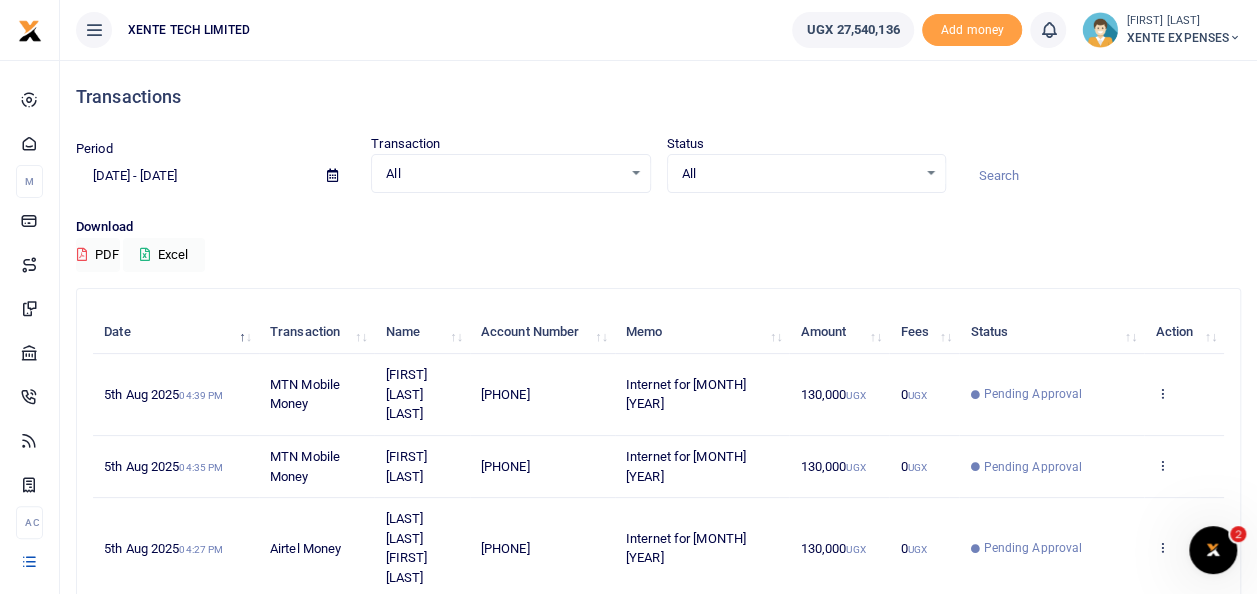 click at bounding box center (1101, 176) 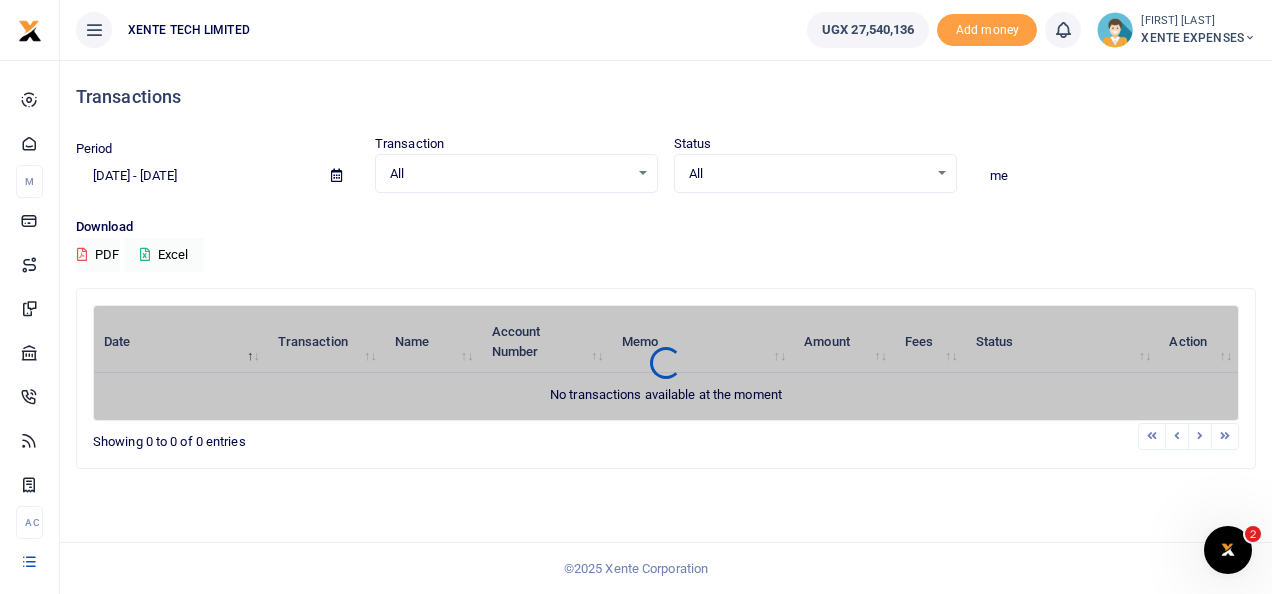 type on "m" 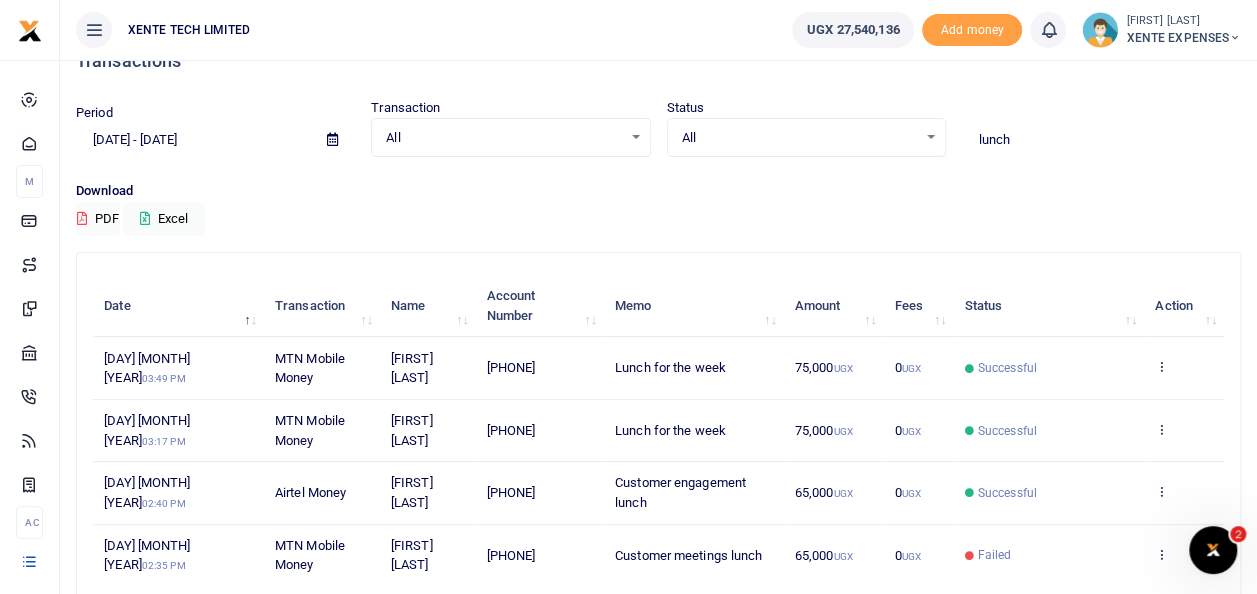 scroll, scrollTop: 0, scrollLeft: 0, axis: both 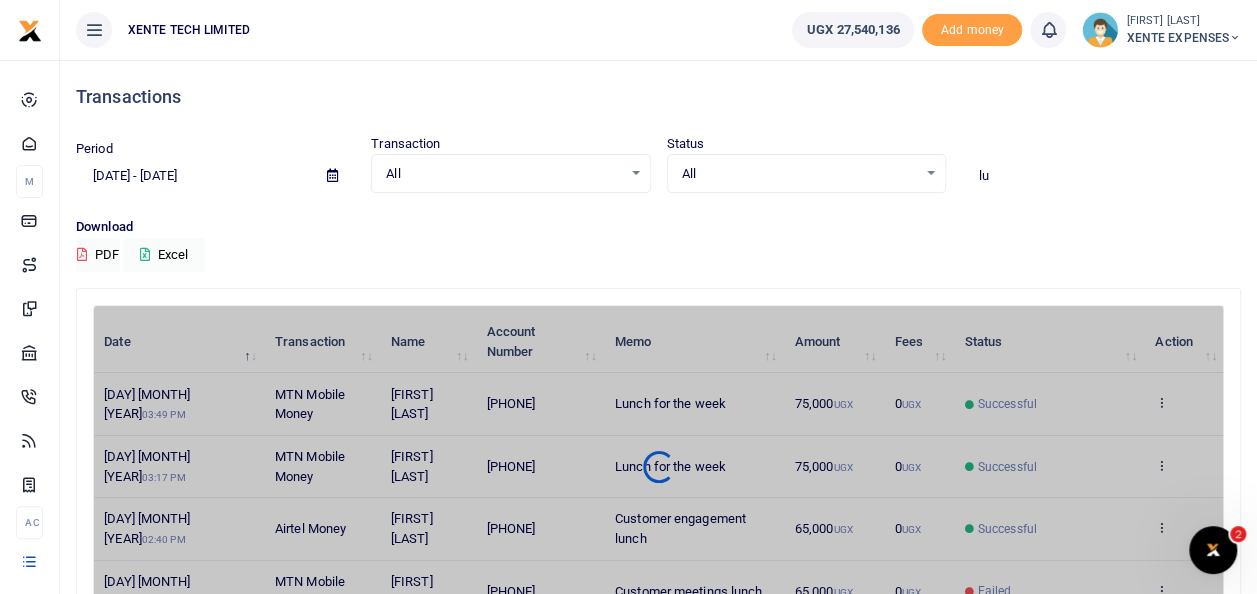 type on "l" 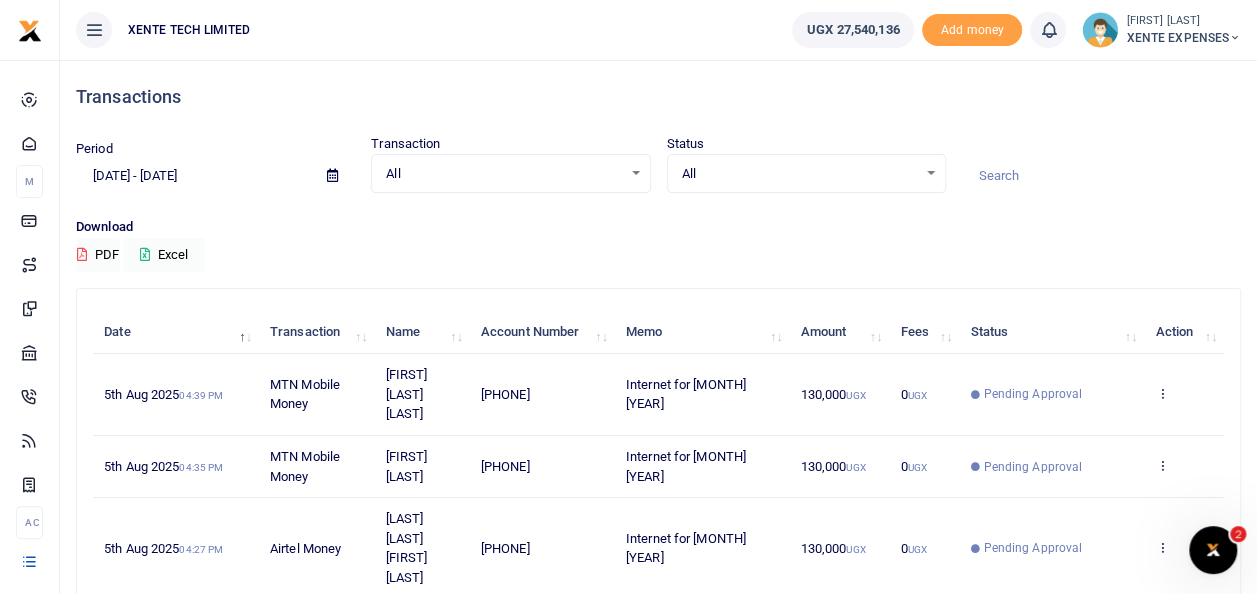 type 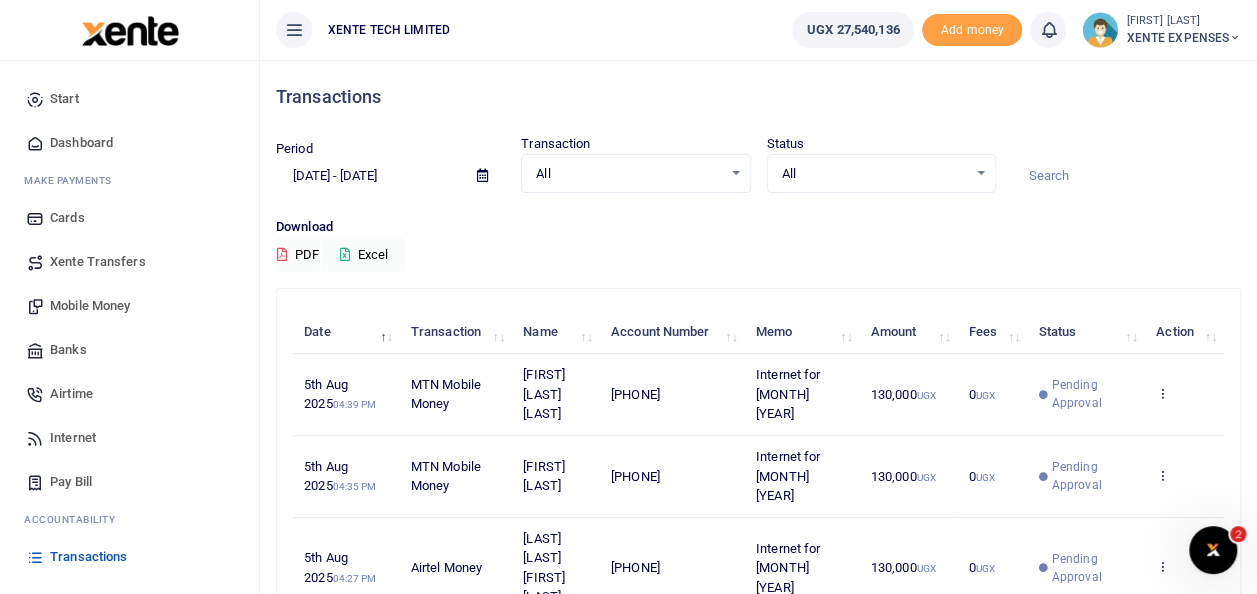 click on "Mobile Money" at bounding box center (90, 306) 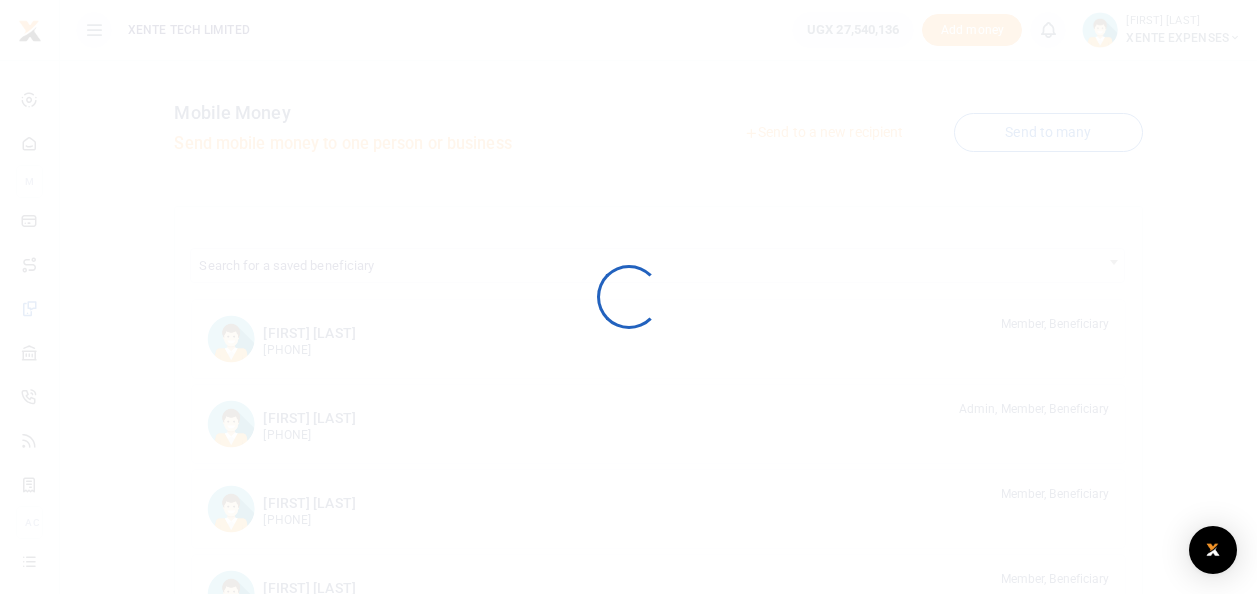 scroll, scrollTop: 0, scrollLeft: 0, axis: both 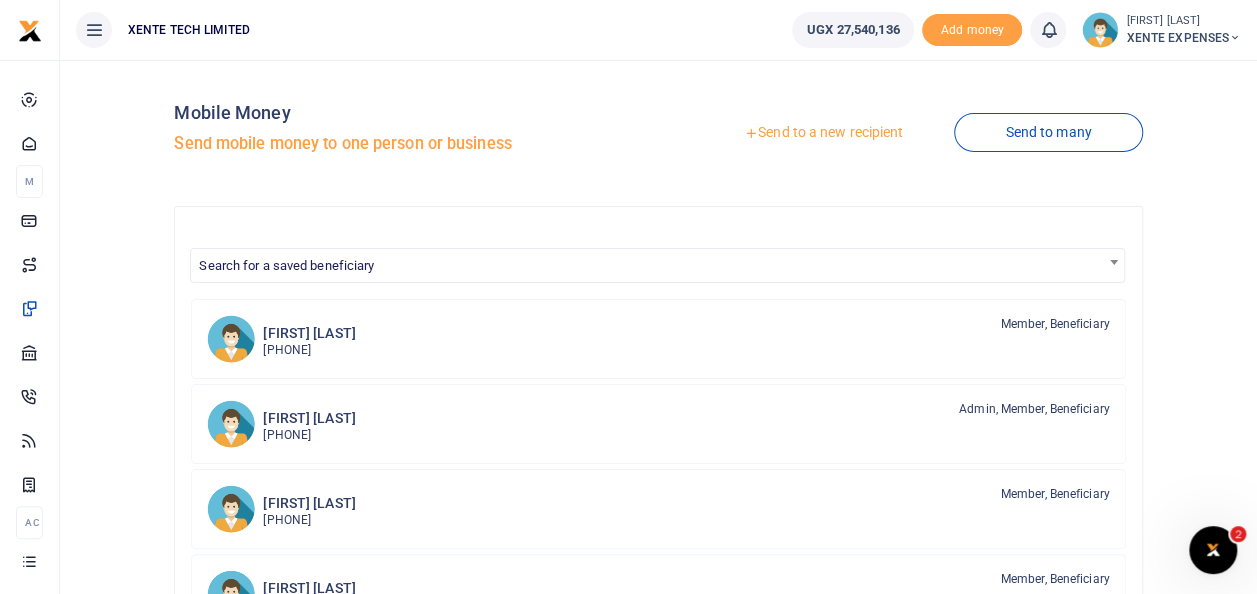 click on "Send to a new recipient" at bounding box center [823, 133] 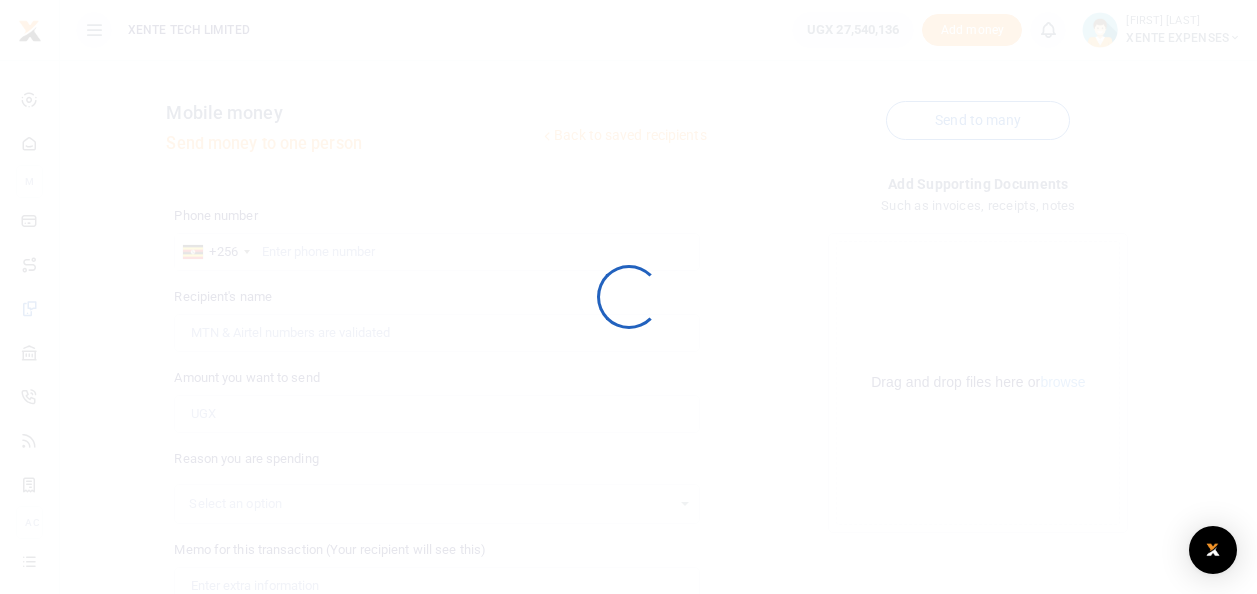 scroll, scrollTop: 0, scrollLeft: 0, axis: both 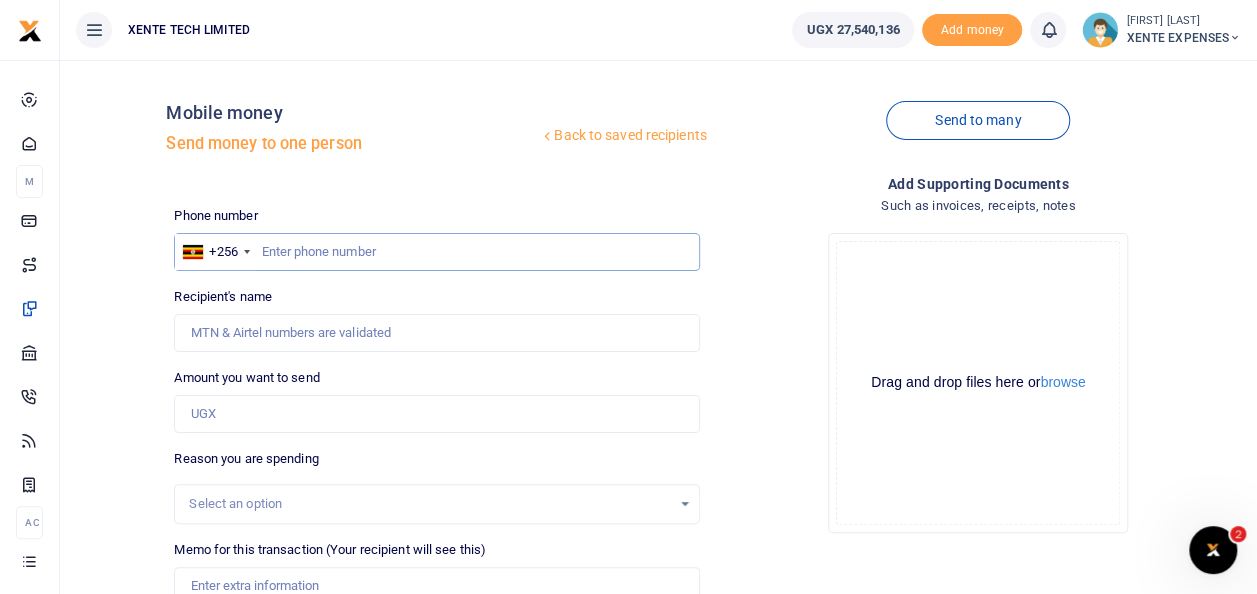 click at bounding box center (436, 252) 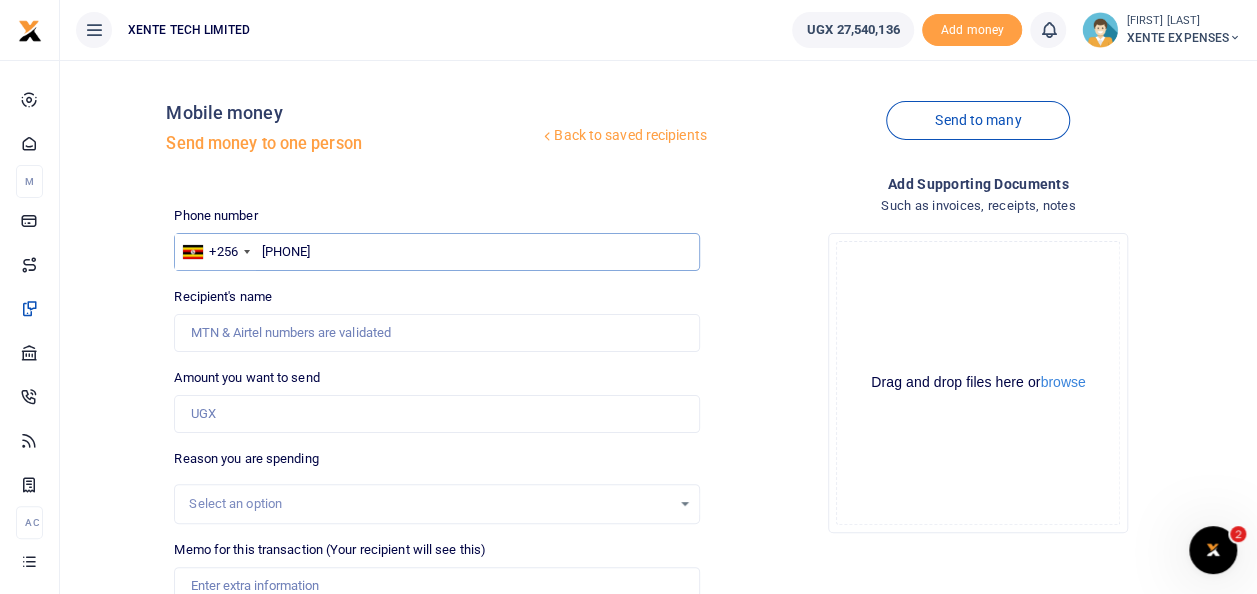 type on "778471732" 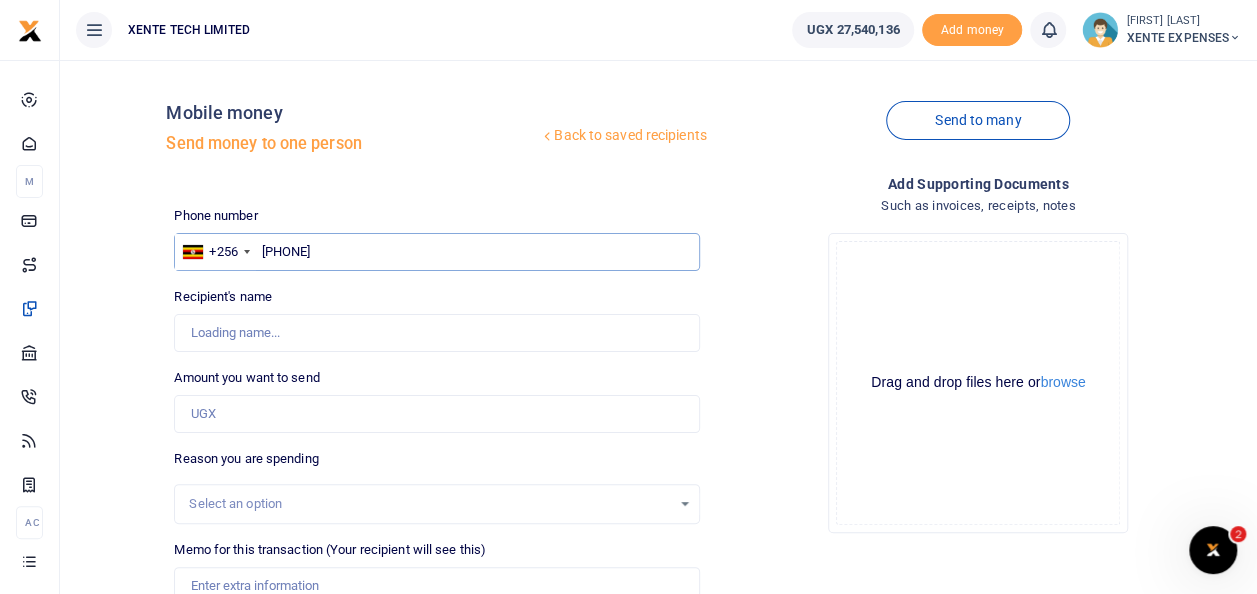 type on "Agnes Kabagweri" 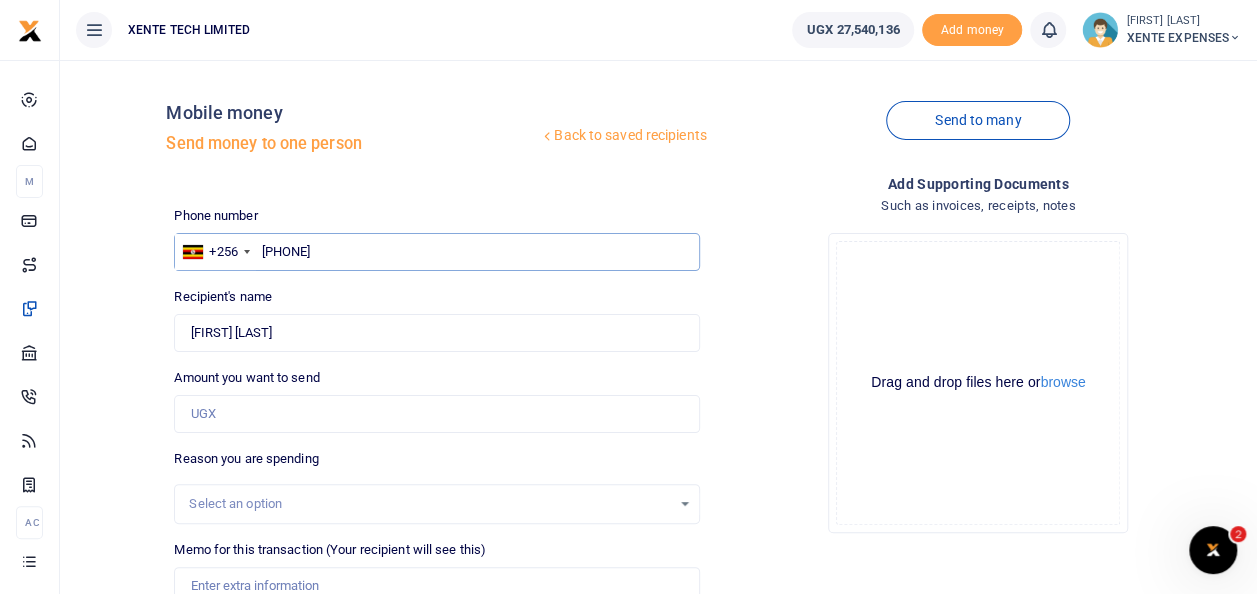 type on "778471732" 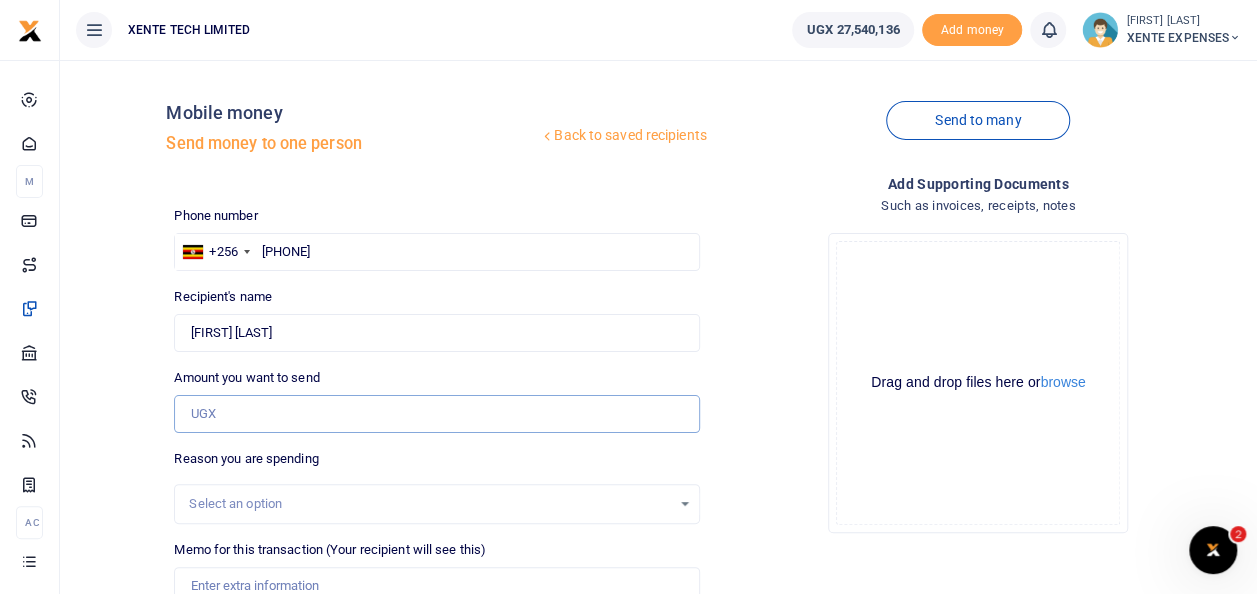 click on "Amount you want to send" at bounding box center (436, 414) 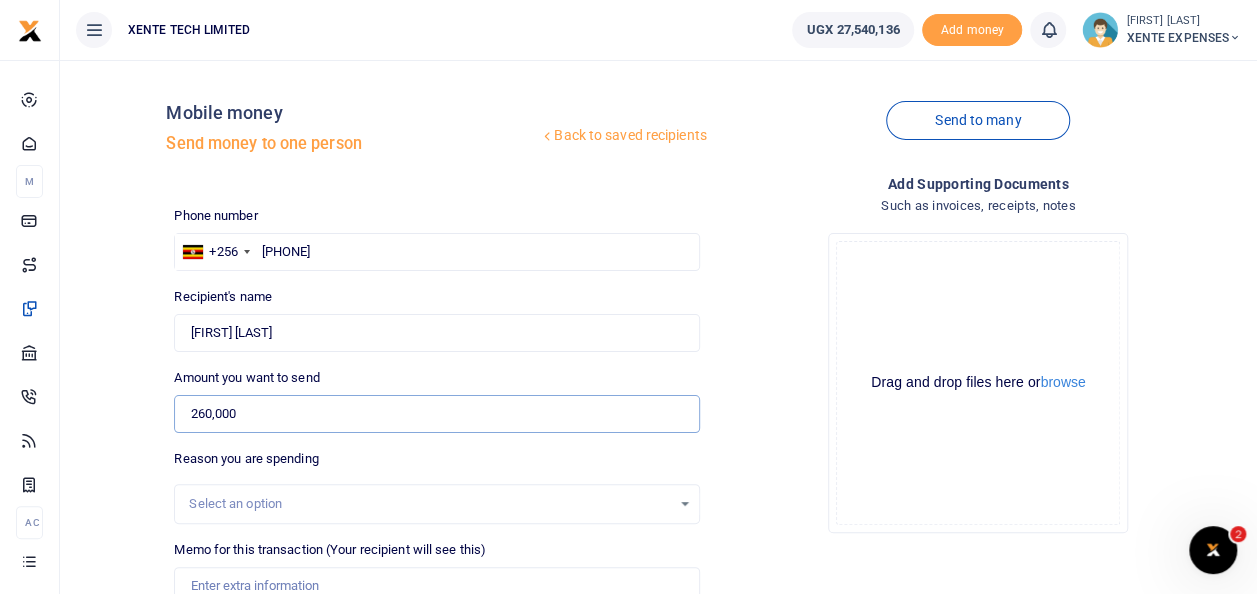 type on "260,000" 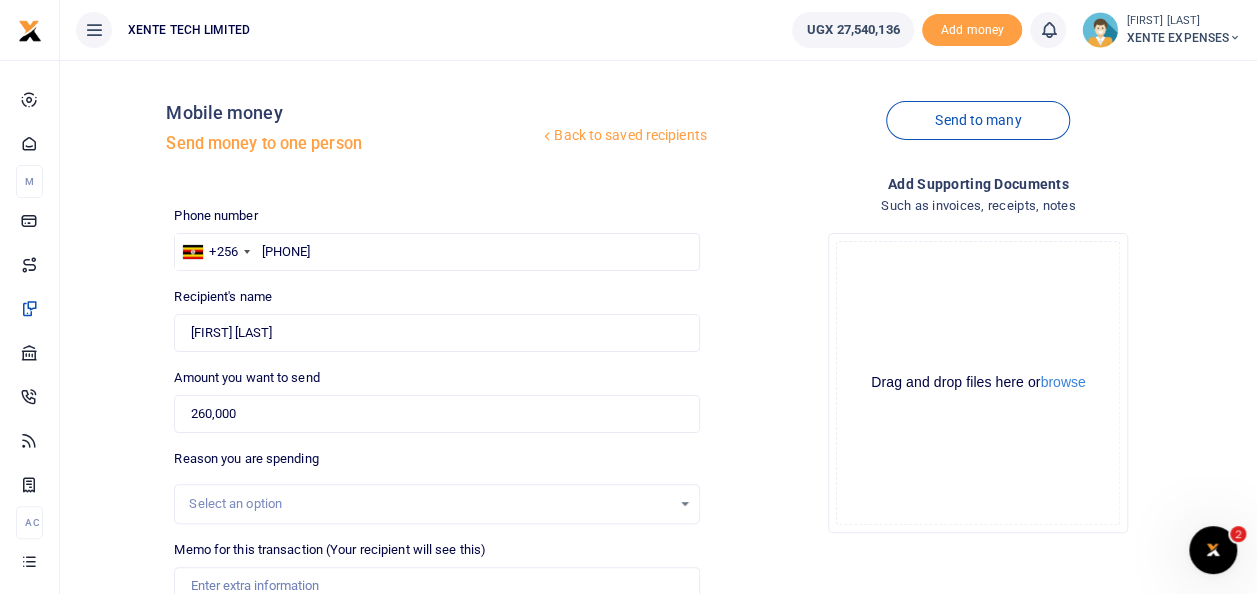 click on "Select an option" at bounding box center [429, 504] 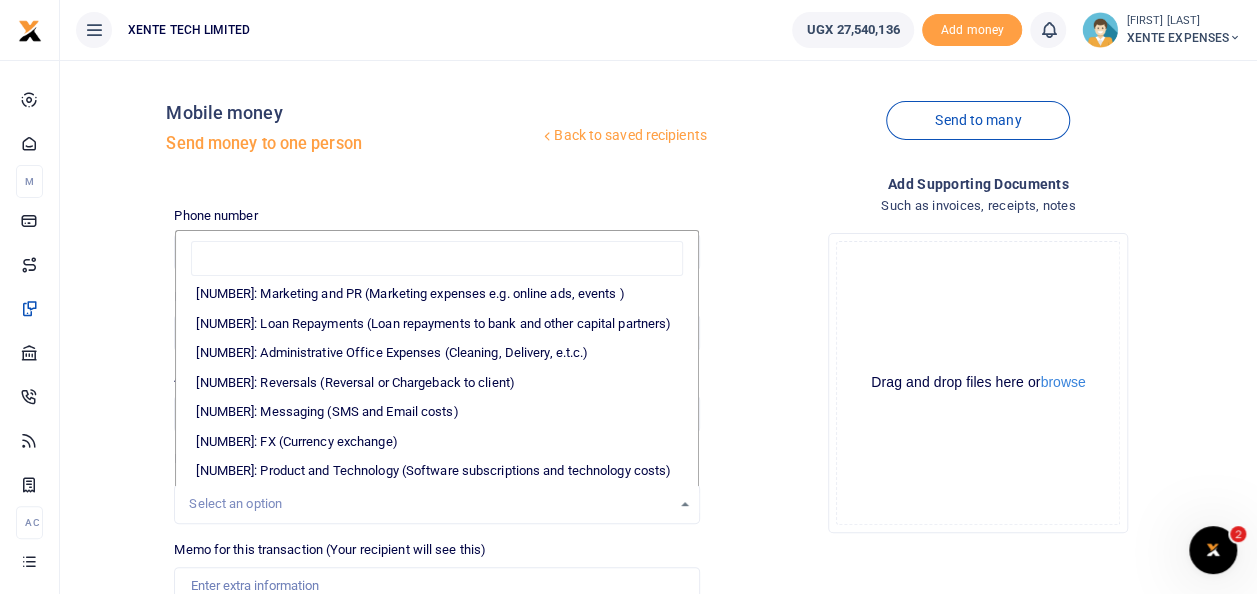 scroll, scrollTop: 379, scrollLeft: 0, axis: vertical 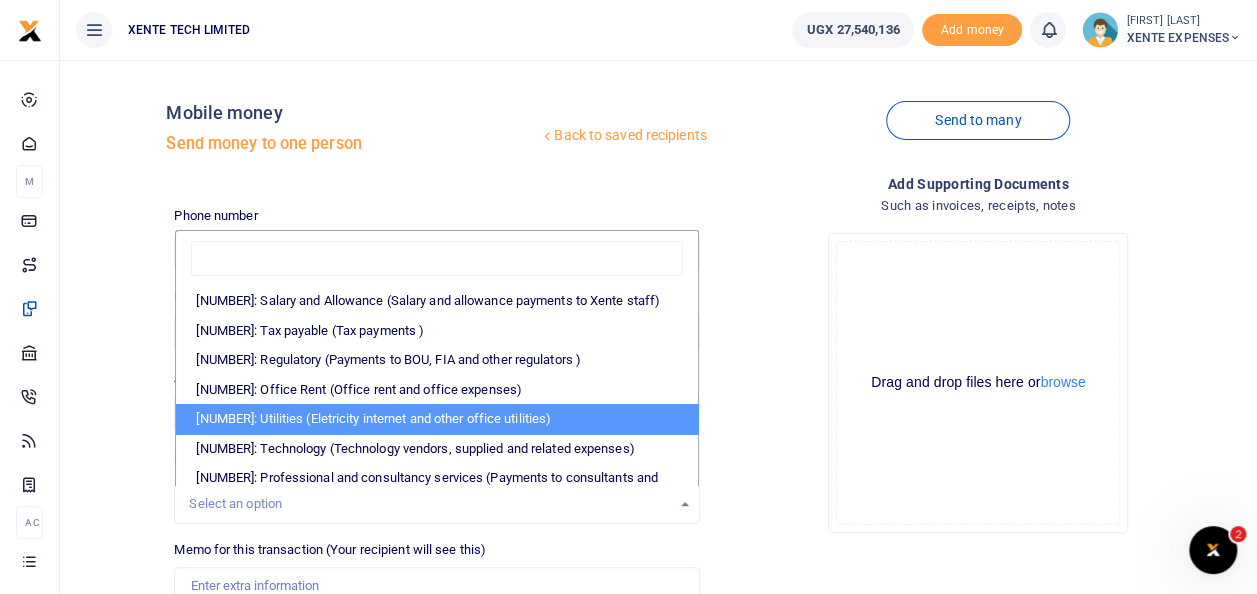 click on "12345517: Utilities  (Eletricity internet and other office utilities)" at bounding box center (436, 419) 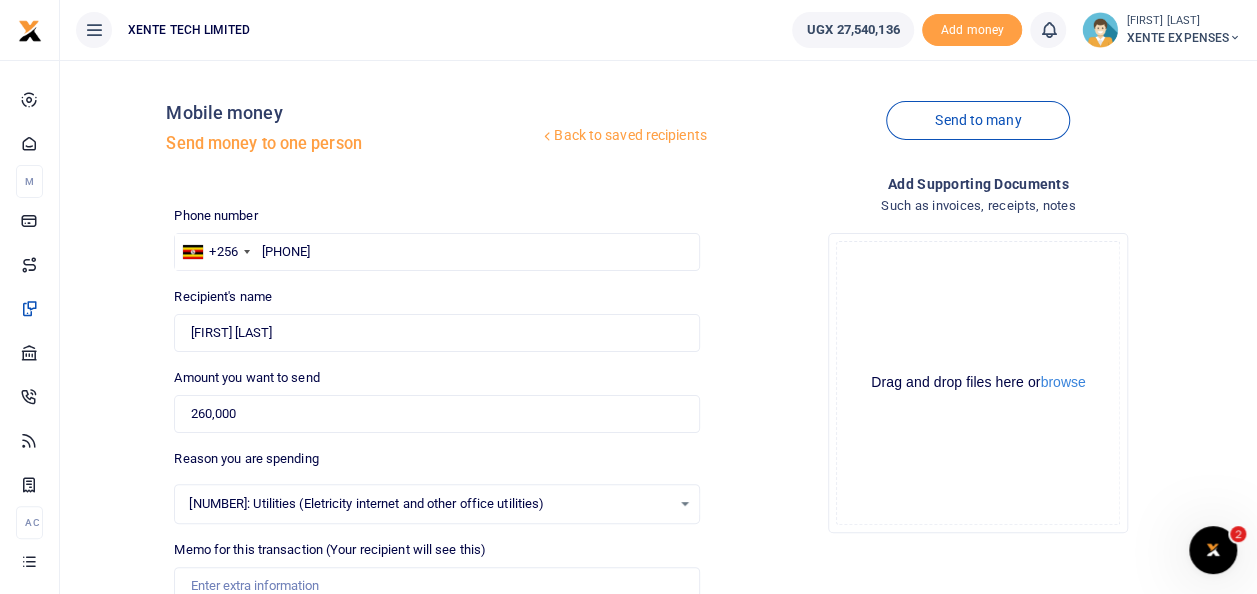 click on "12345517: Utilities  (Eletricity internet and other office utilities) Select an option" at bounding box center (436, 504) 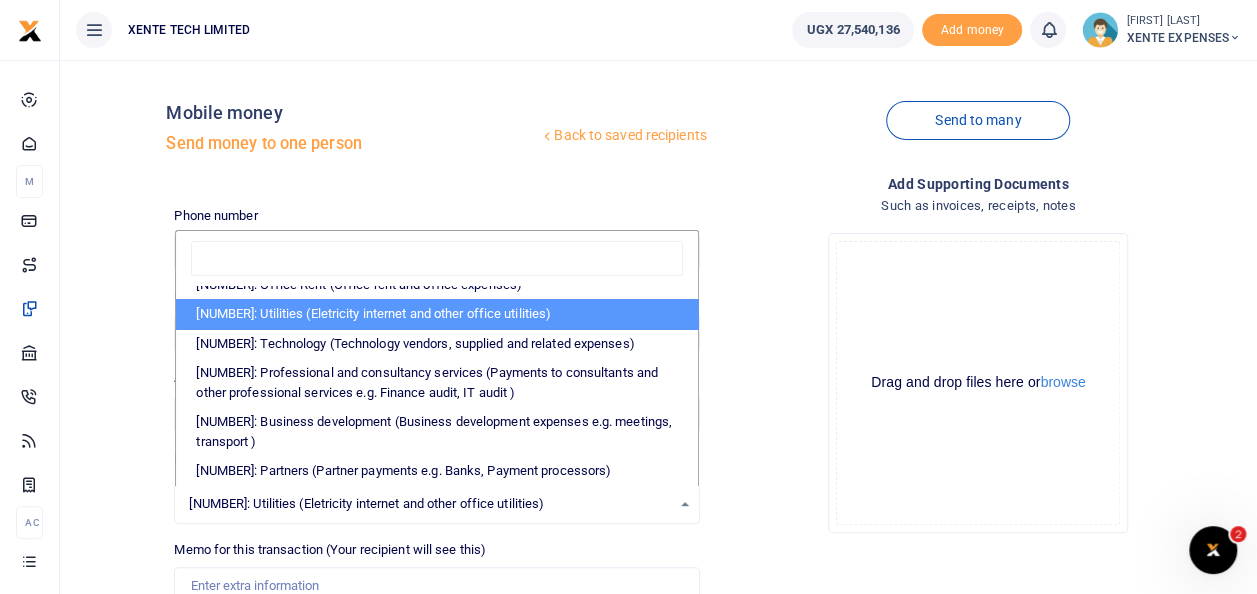 scroll, scrollTop: 108, scrollLeft: 0, axis: vertical 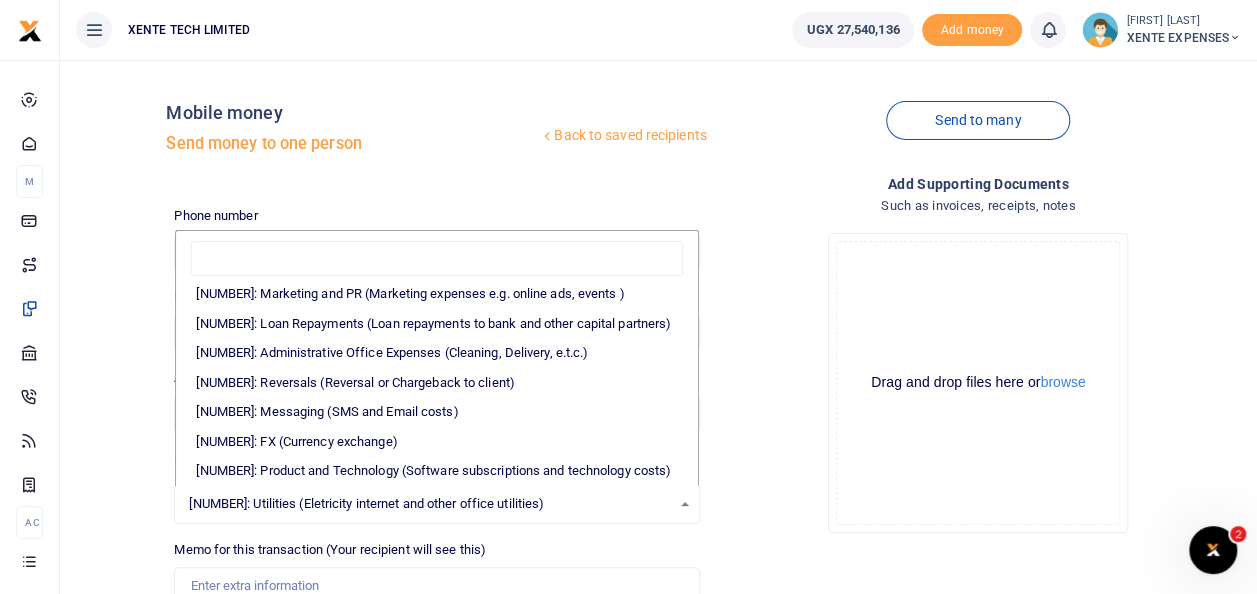 click on "Drop your files here Drag and drop files here or  browse Powered by  Uppy" at bounding box center (978, 383) 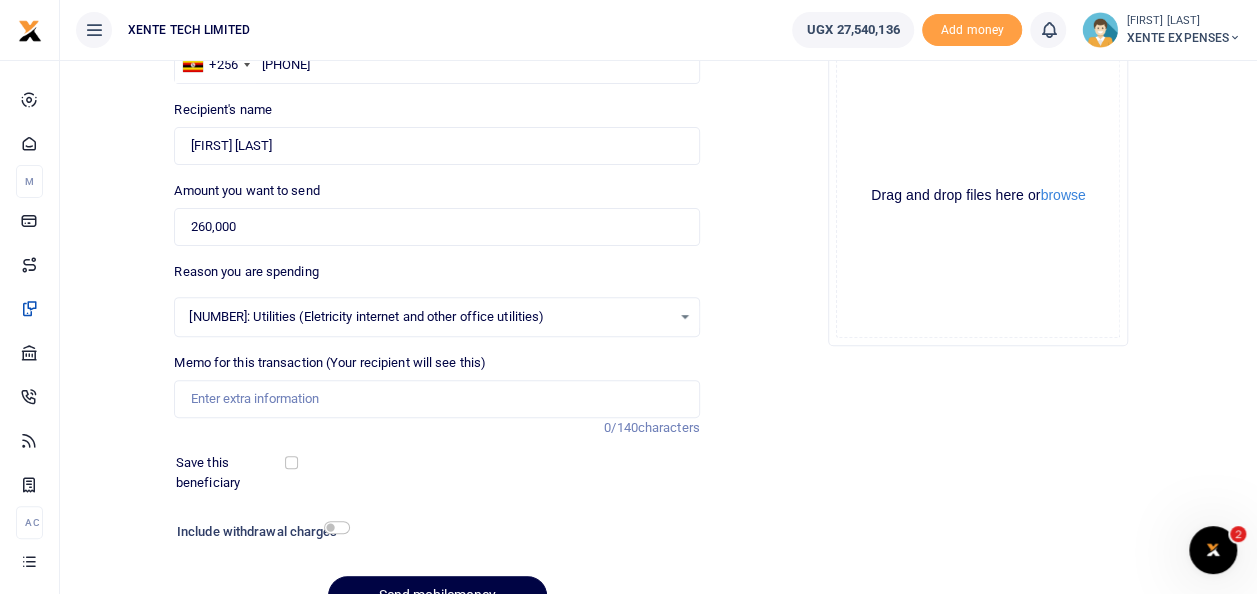 scroll, scrollTop: 190, scrollLeft: 0, axis: vertical 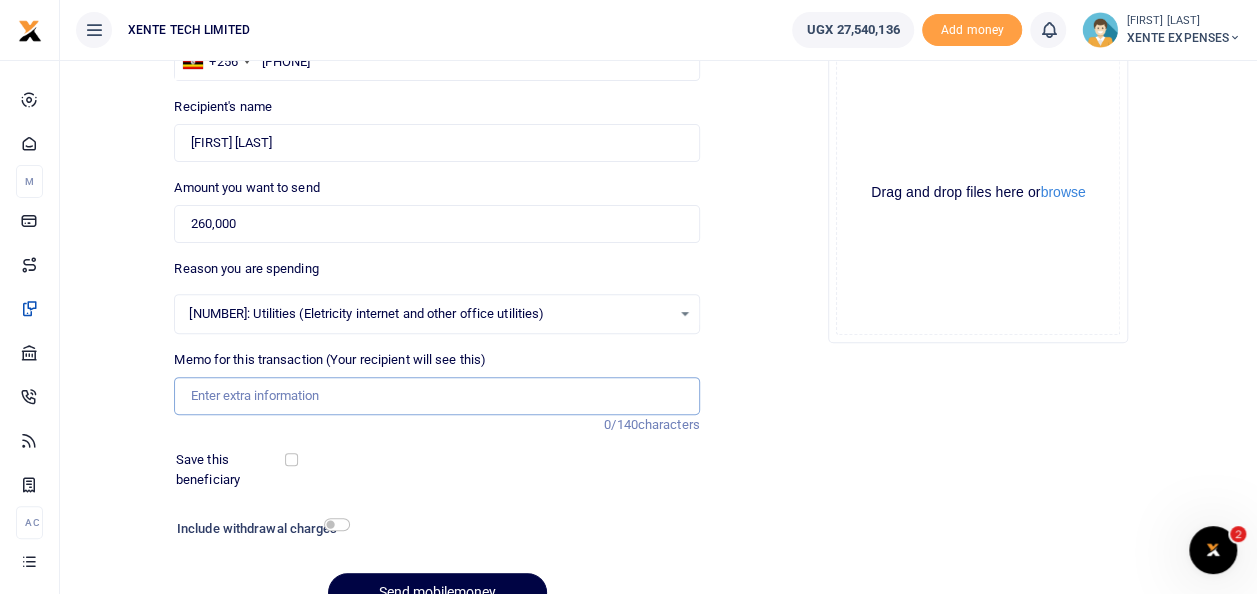 click on "Memo for this transaction (Your recipient will see this)" at bounding box center (436, 396) 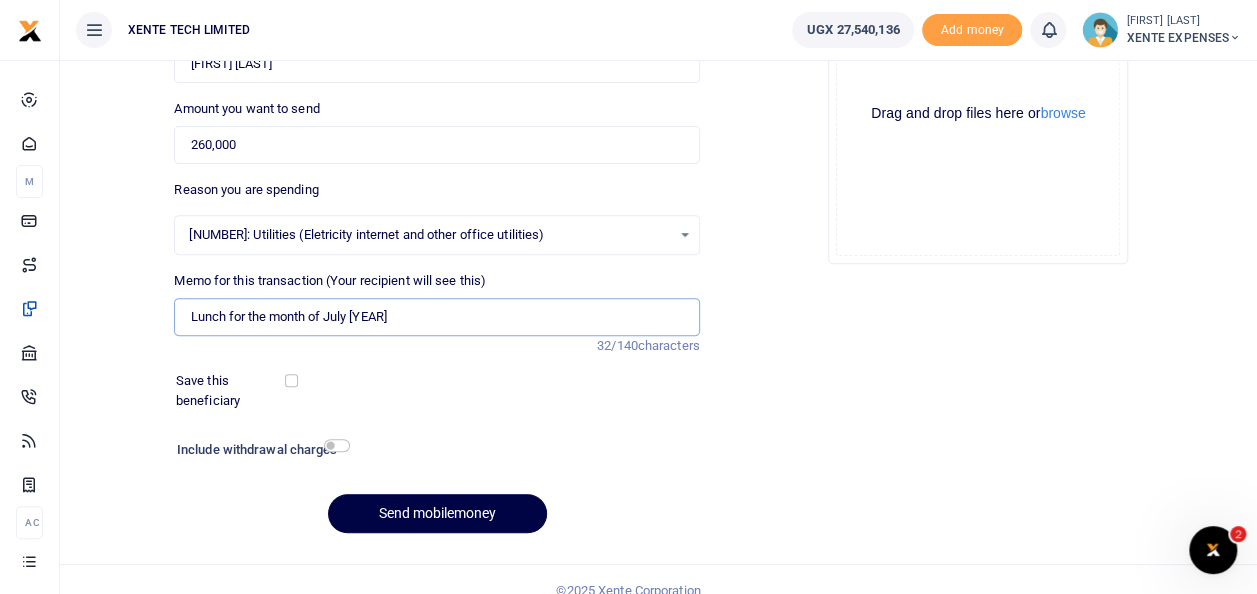 scroll, scrollTop: 281, scrollLeft: 0, axis: vertical 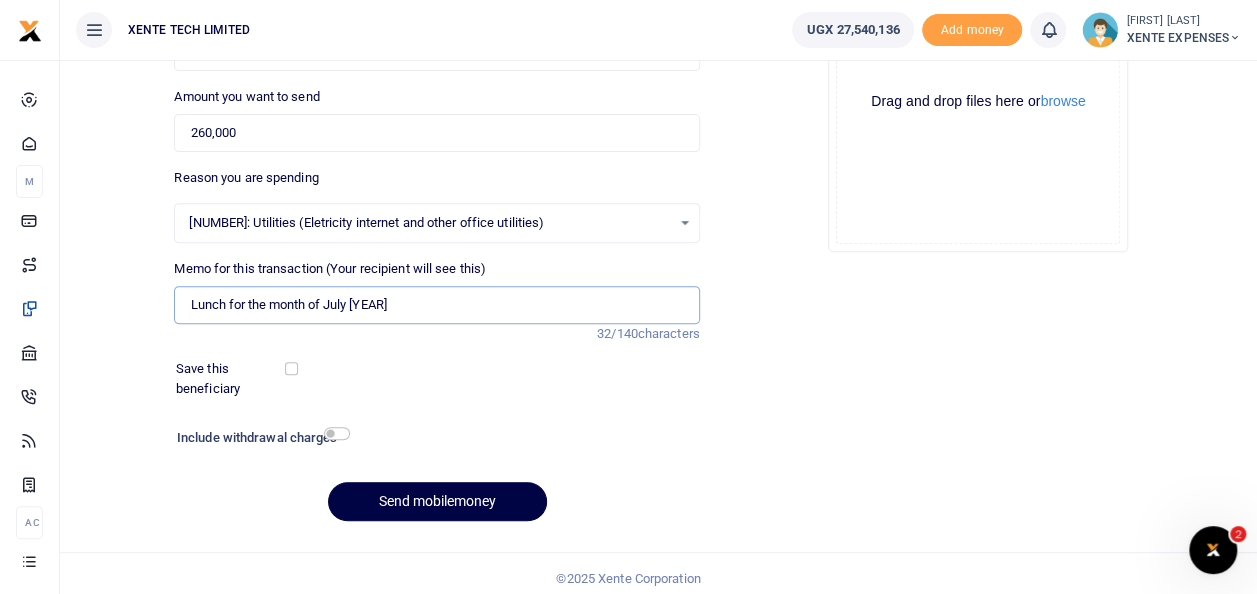 type on "Lunch for the month of July 2025" 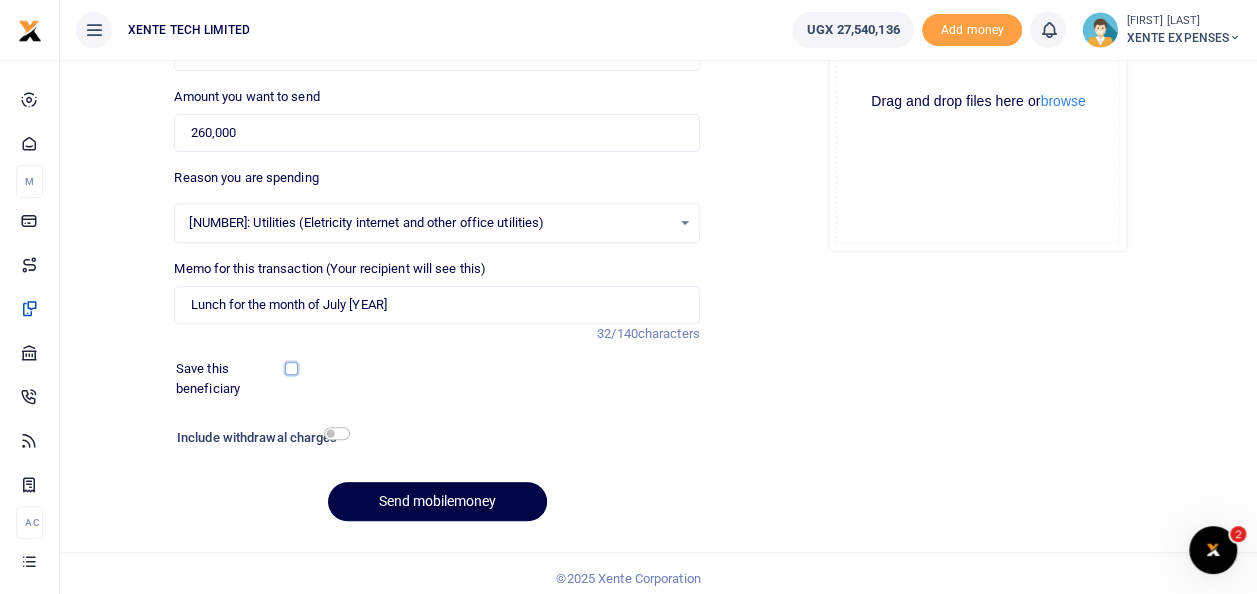 click at bounding box center [291, 368] 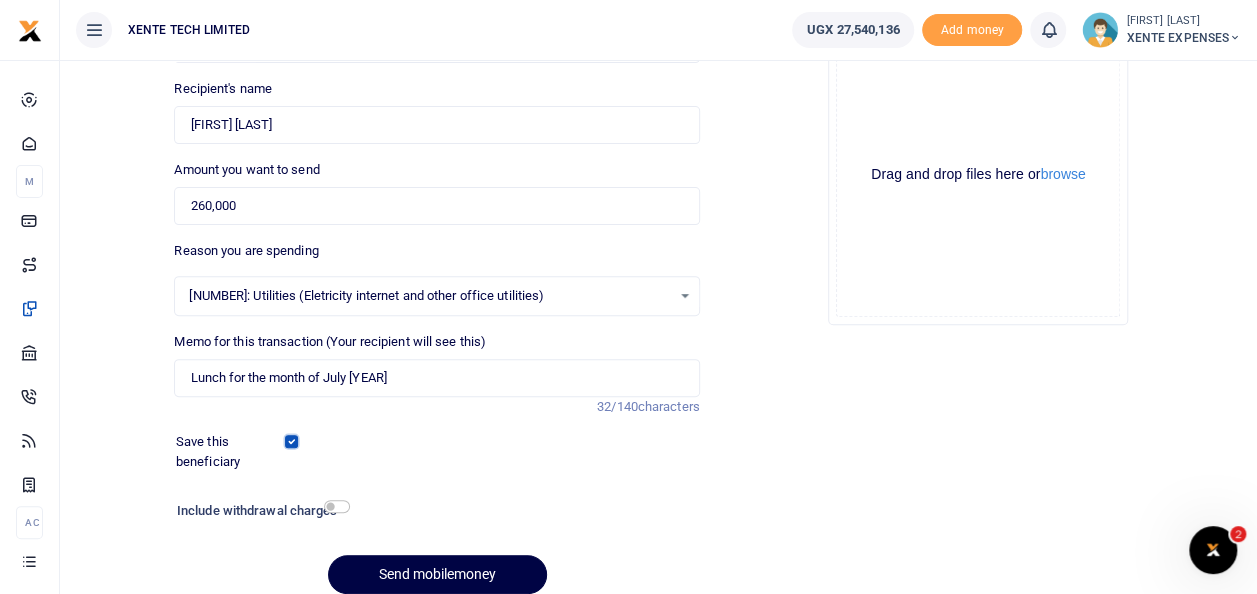 scroll, scrollTop: 290, scrollLeft: 0, axis: vertical 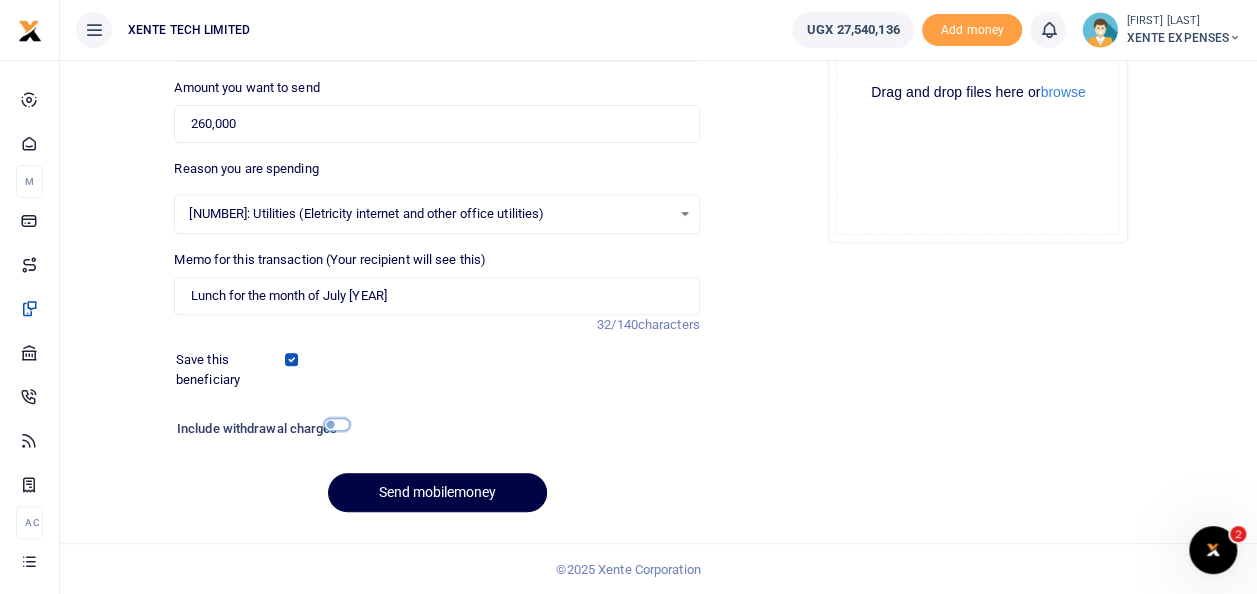 click at bounding box center (337, 424) 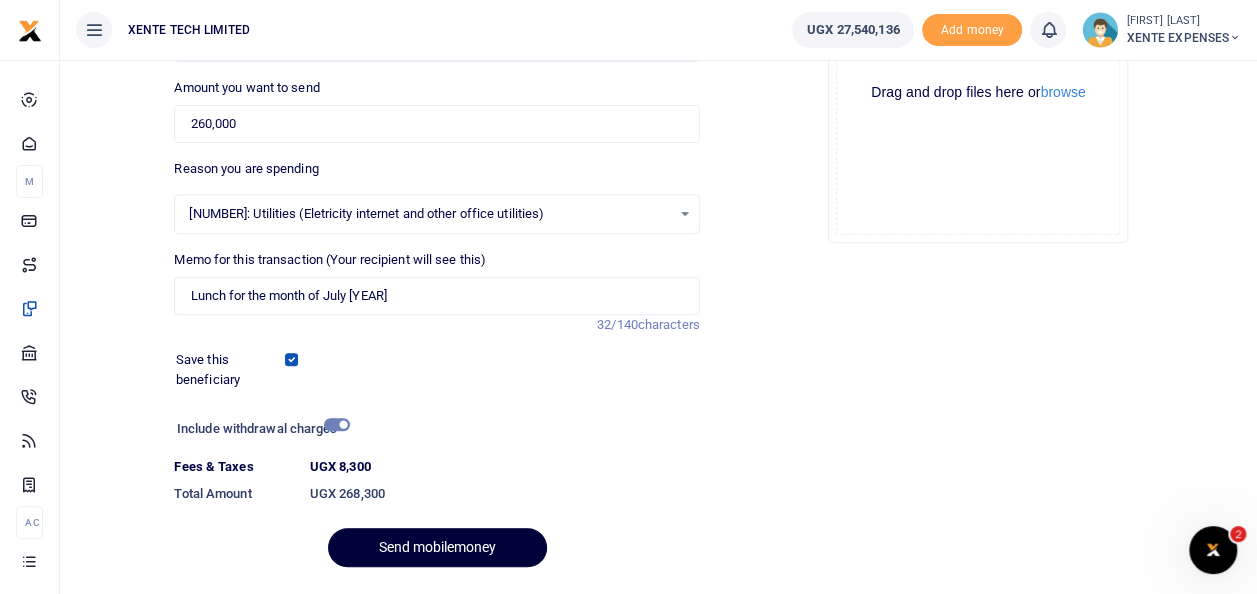 click on "Send mobilemoney" at bounding box center (437, 547) 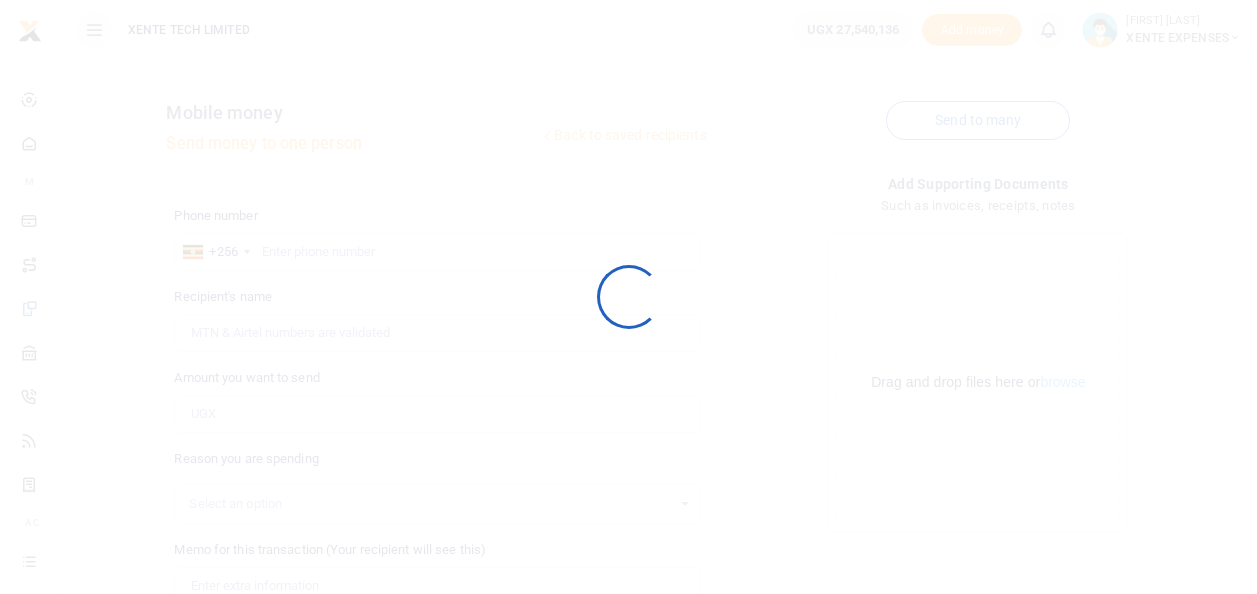scroll, scrollTop: 288, scrollLeft: 0, axis: vertical 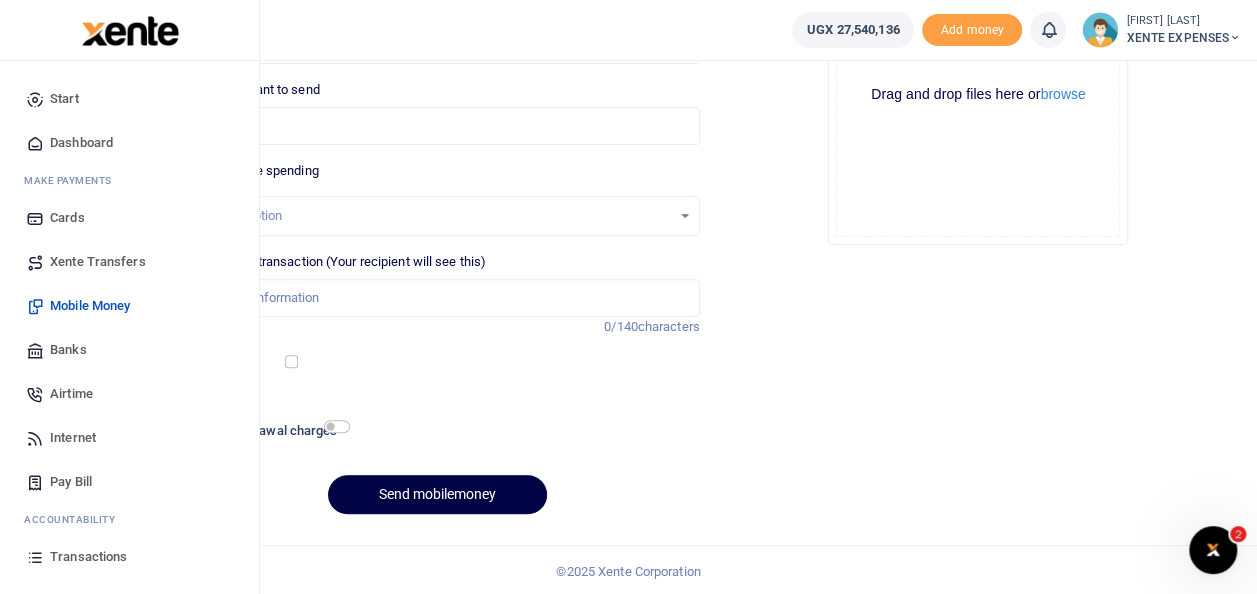 click on "Transactions" at bounding box center [129, 557] 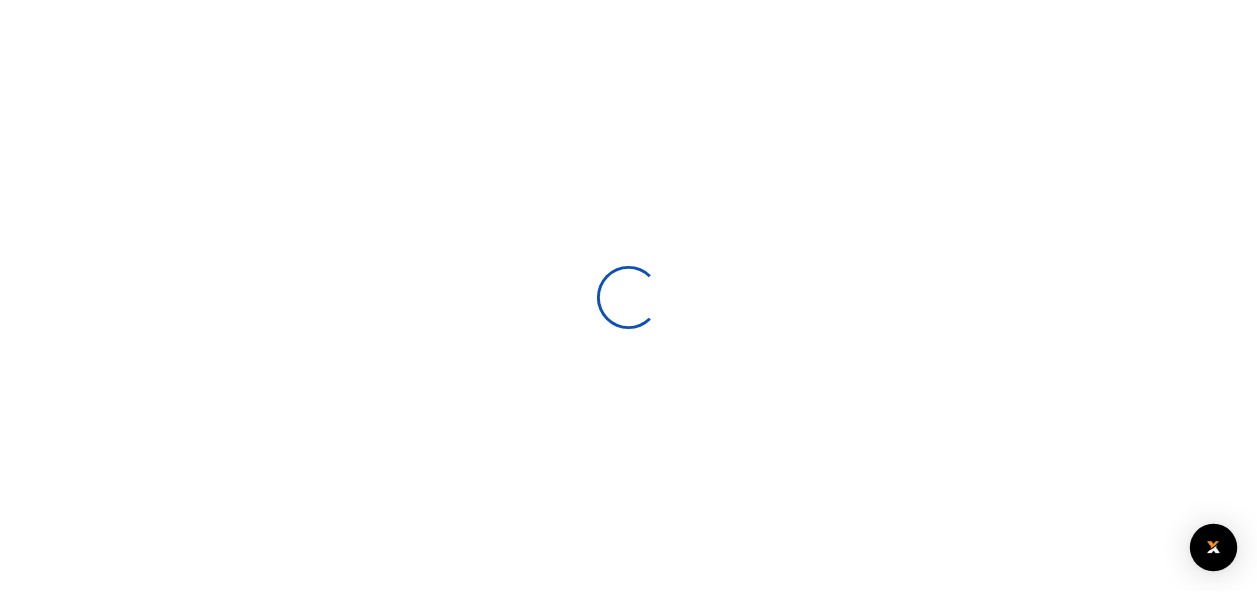 scroll, scrollTop: 0, scrollLeft: 0, axis: both 